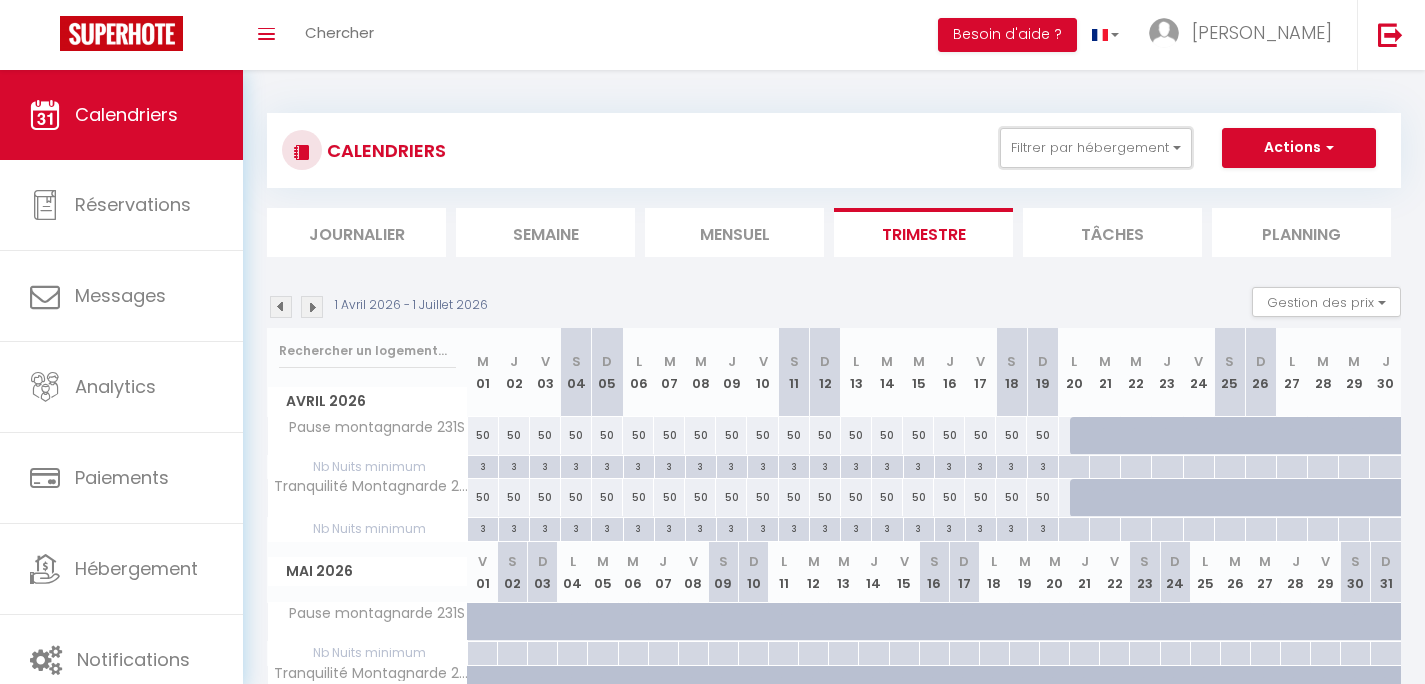 click on "Filtrer par hébergement" at bounding box center [1096, 148] 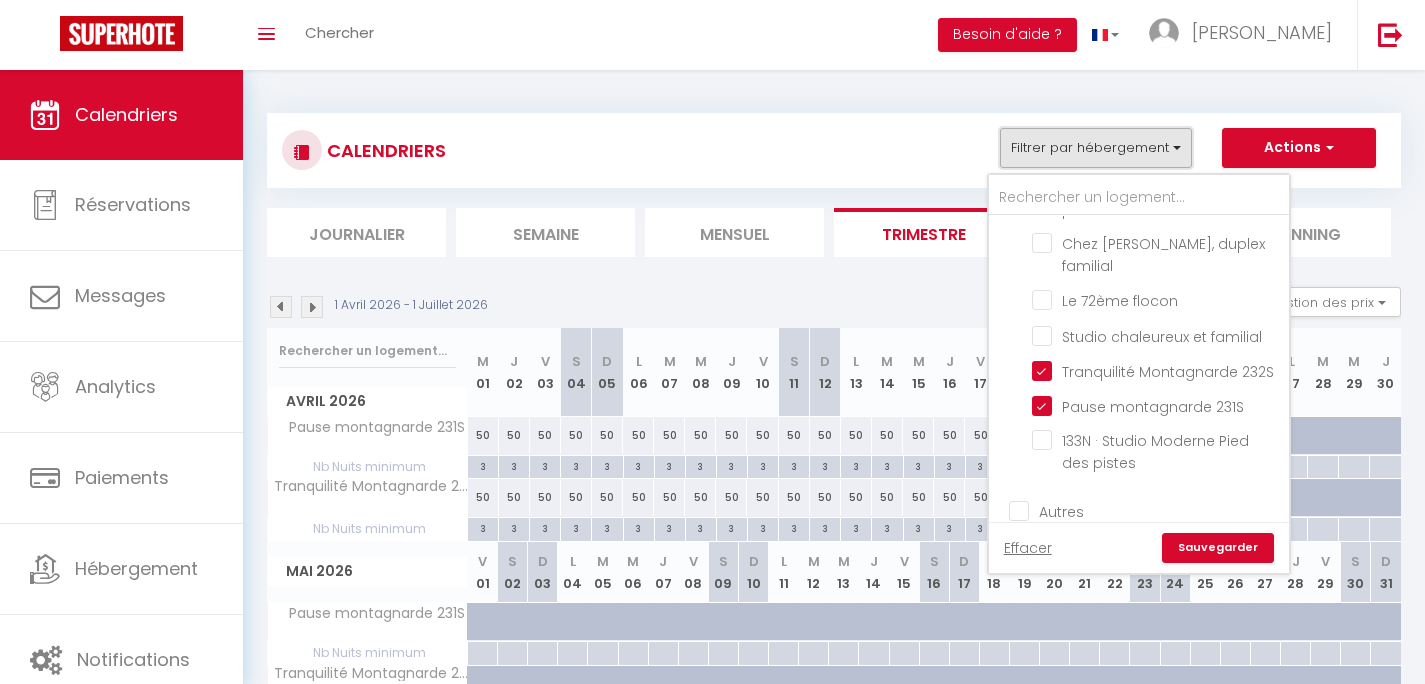 scroll, scrollTop: 0, scrollLeft: 0, axis: both 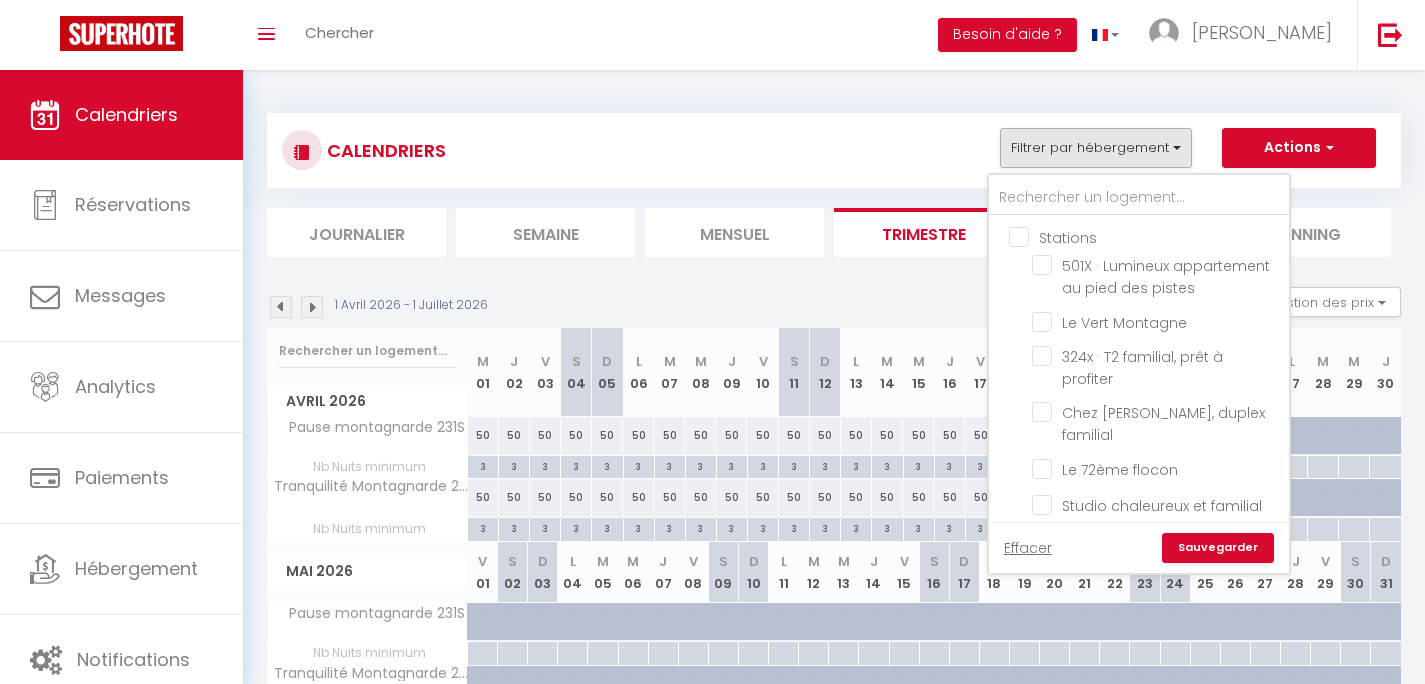click on "Stations" at bounding box center (1159, 236) 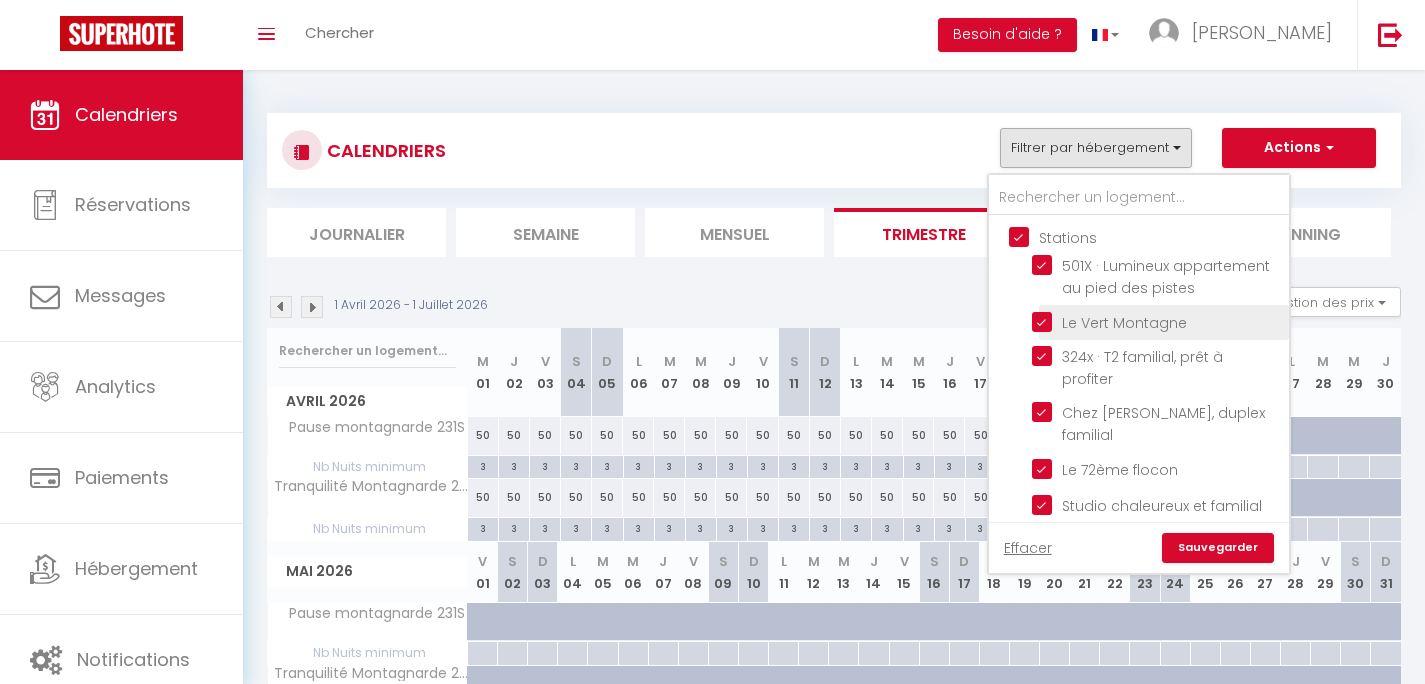 checkbox on "true" 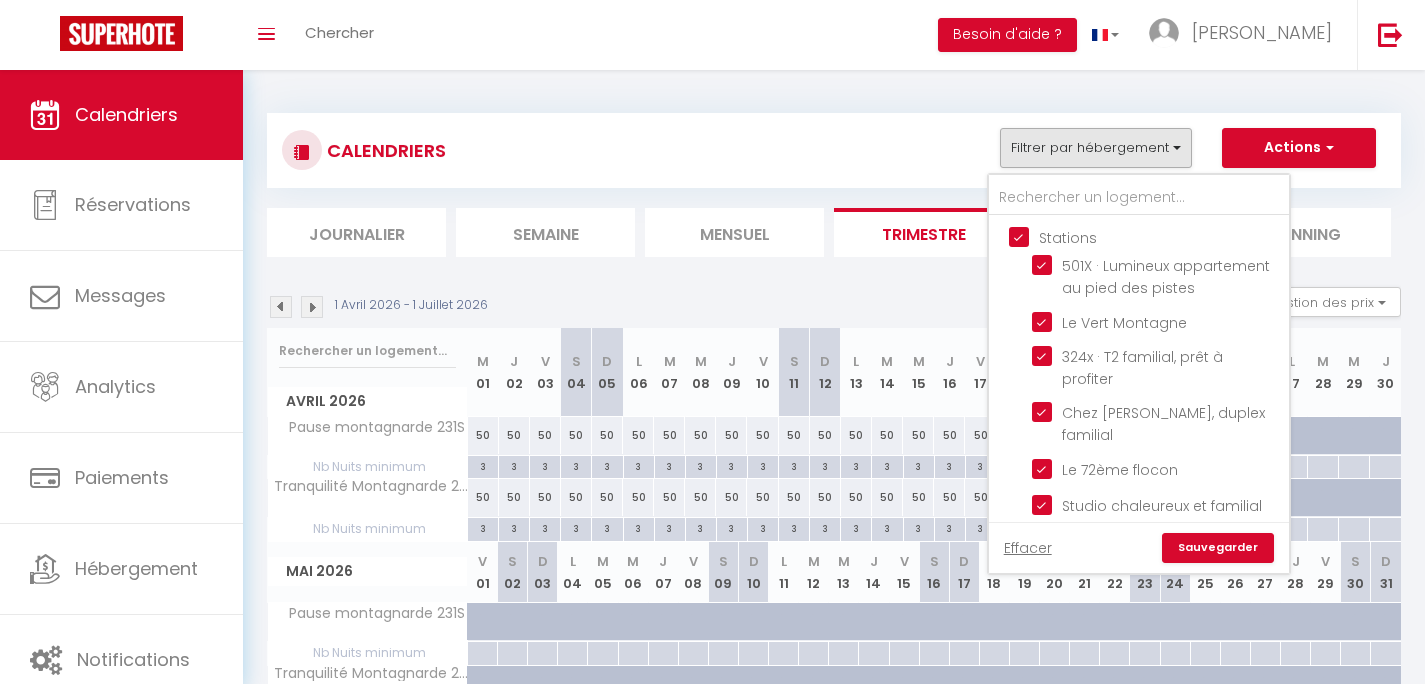 click on "Stations" at bounding box center [1159, 236] 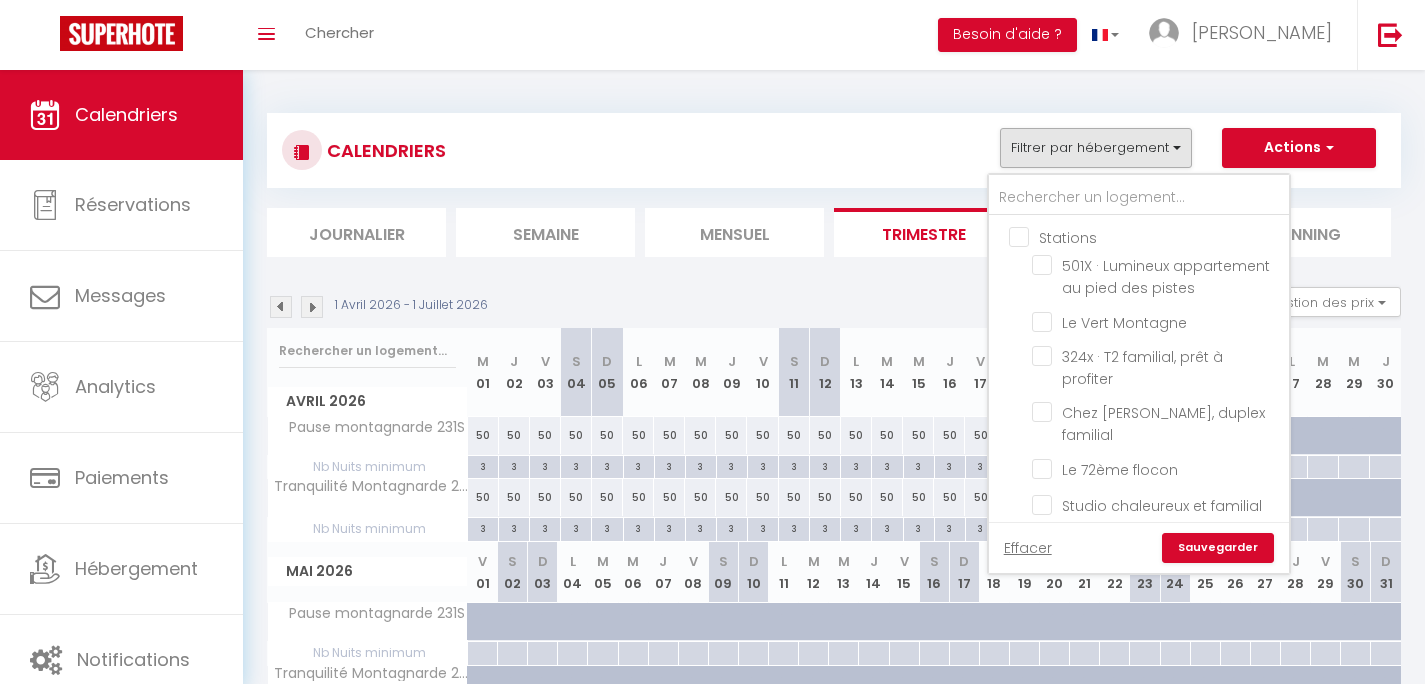 checkbox on "false" 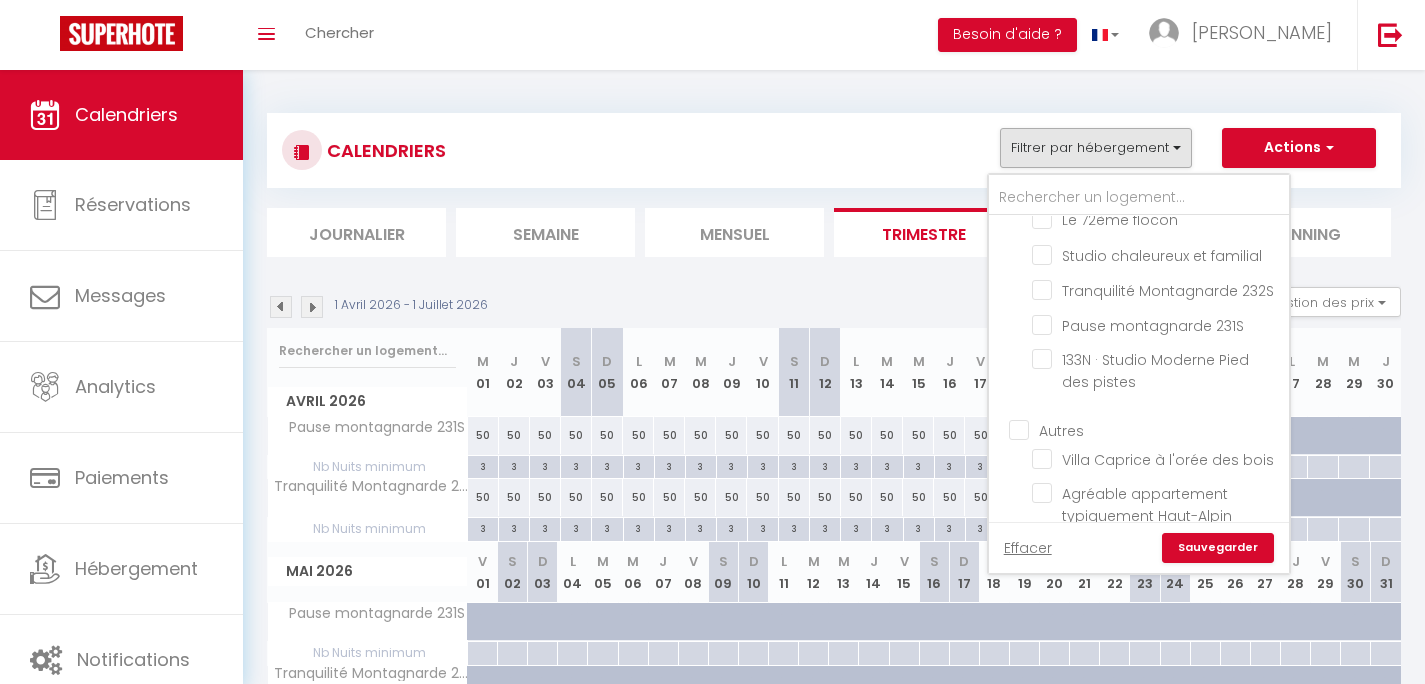 scroll, scrollTop: 280, scrollLeft: 0, axis: vertical 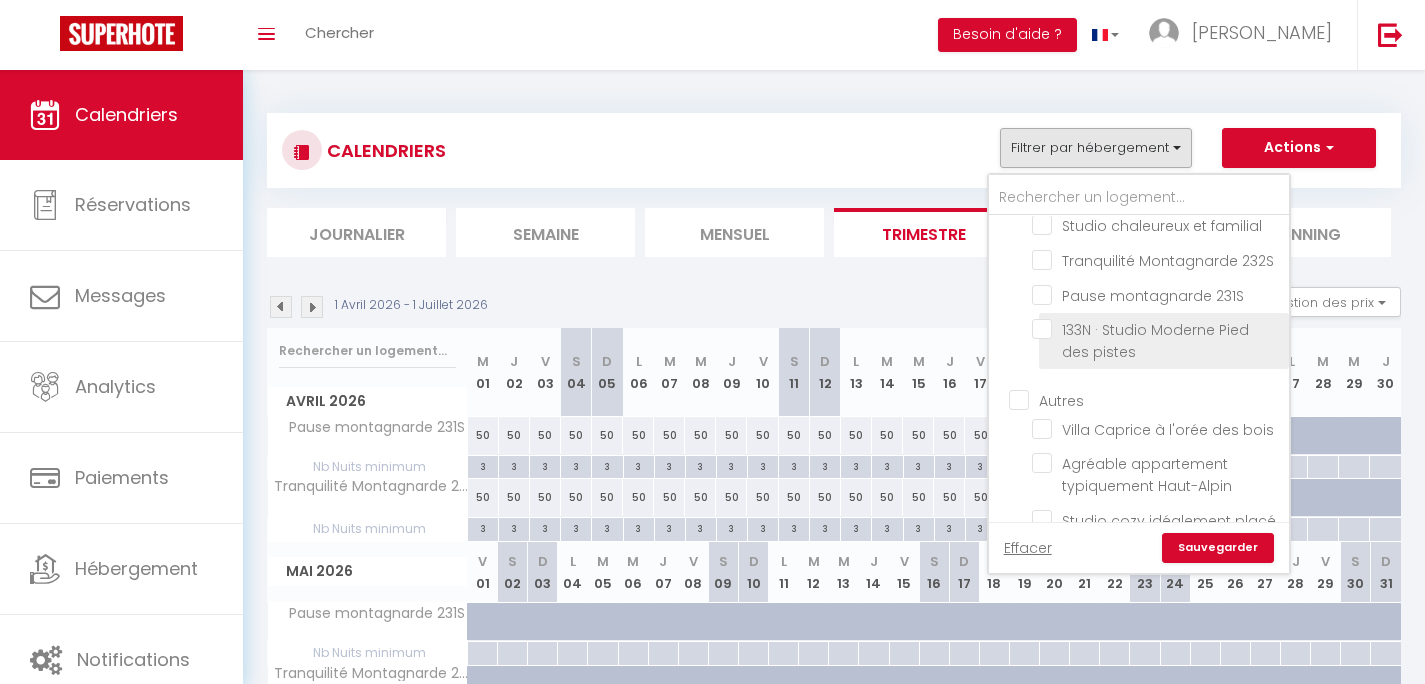 click on "133N · Studio Moderne Pied des pistes" at bounding box center (1155, 341) 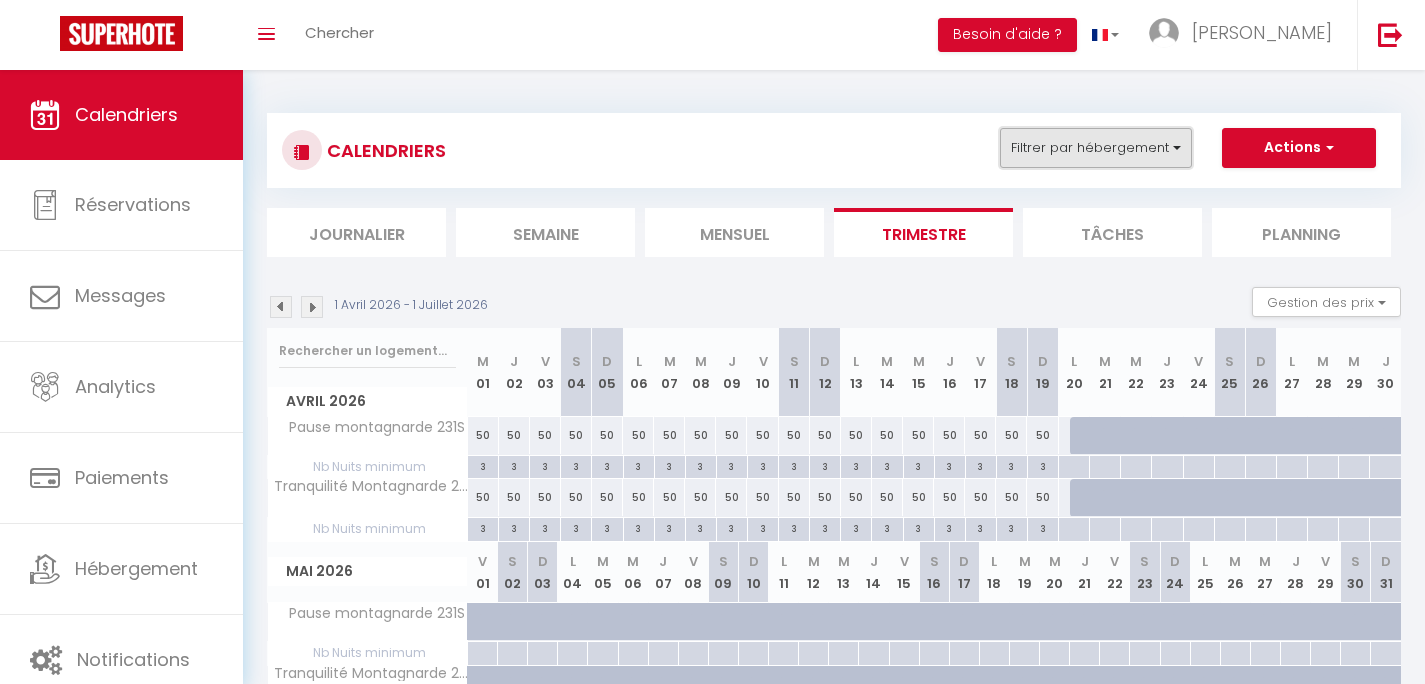 click on "Filtrer par hébergement" at bounding box center (1096, 148) 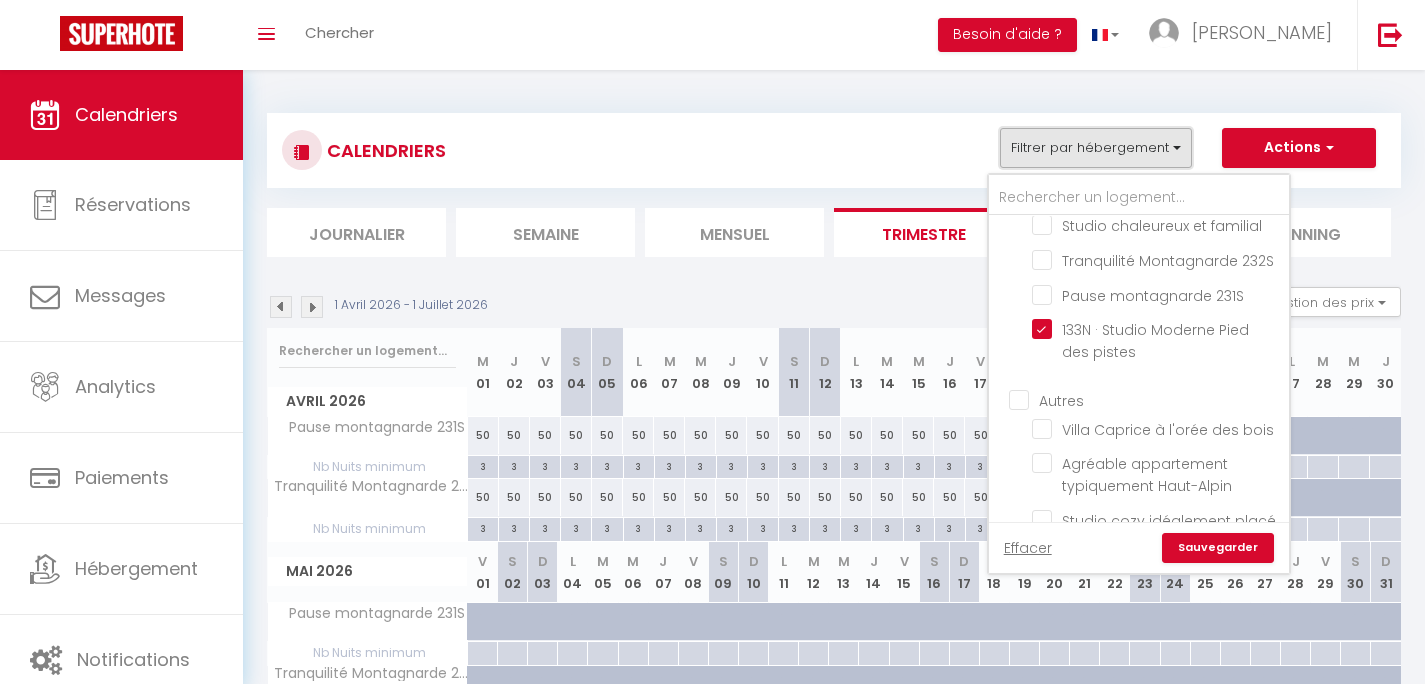 scroll, scrollTop: 280, scrollLeft: 0, axis: vertical 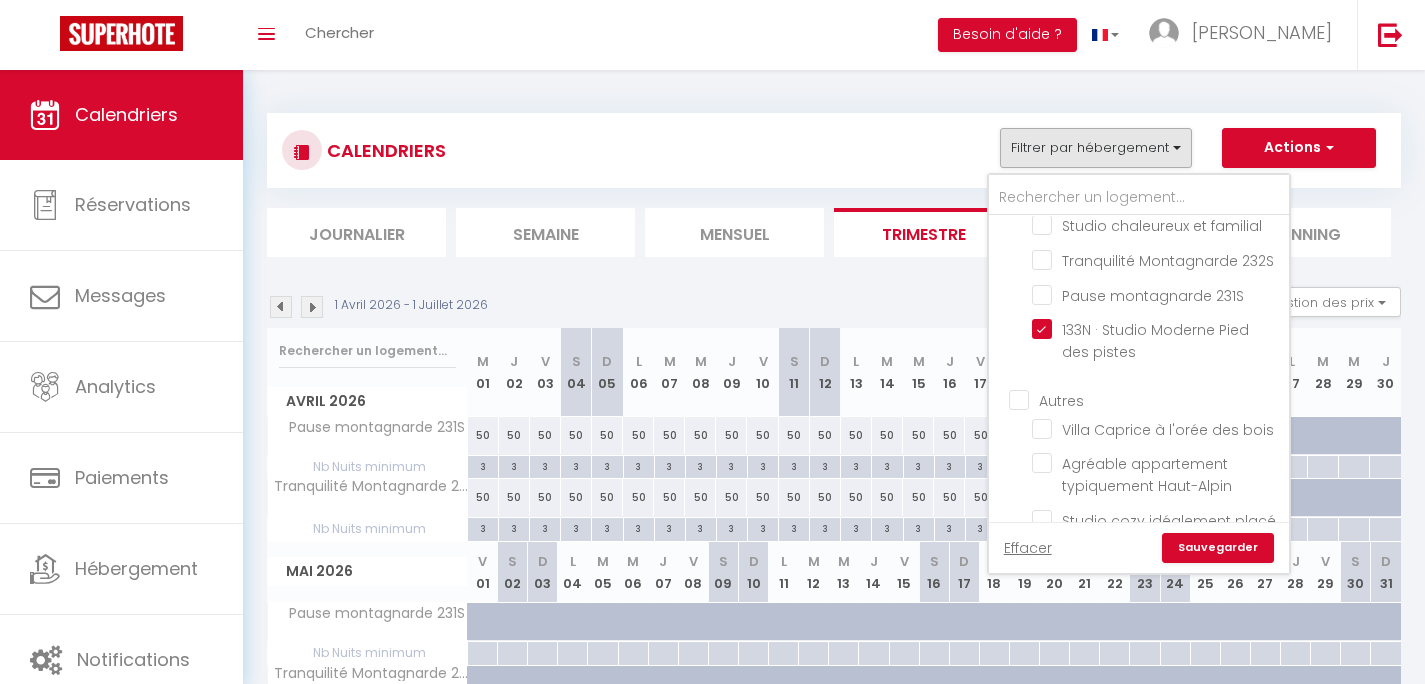 click on "Sauvegarder" at bounding box center [1218, 548] 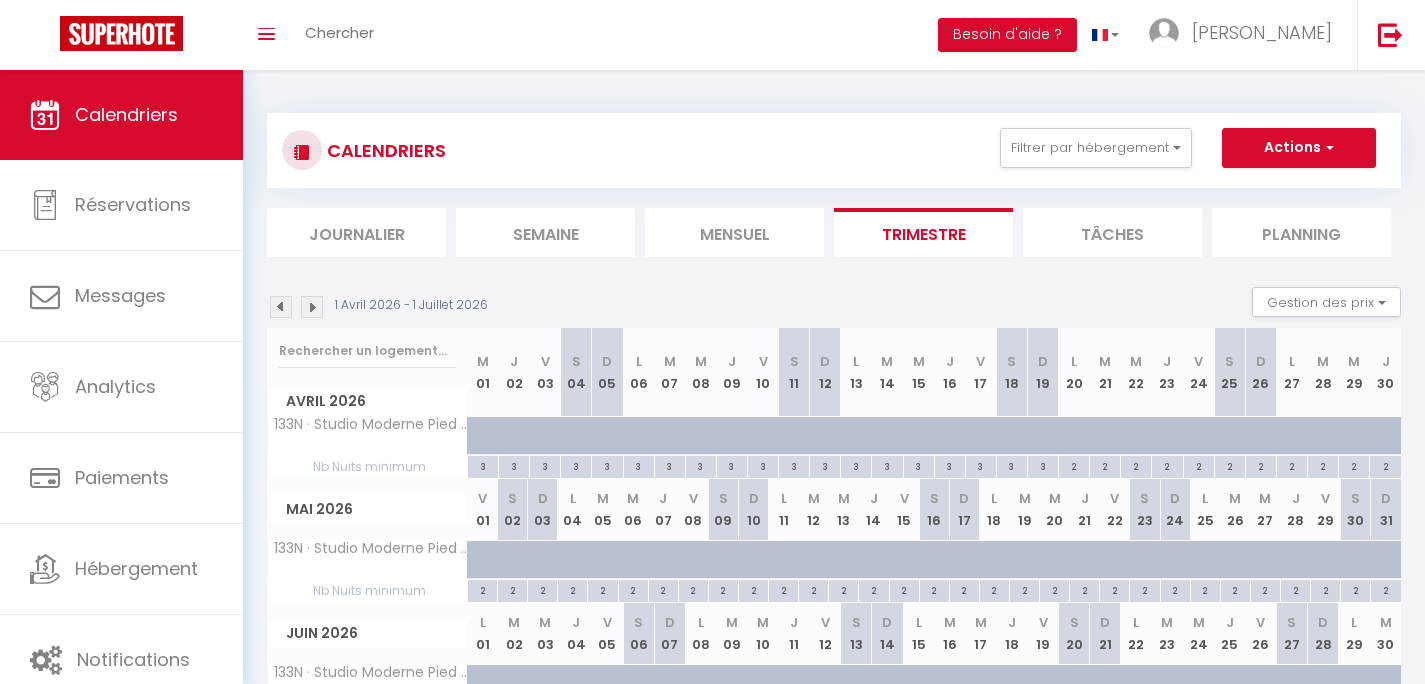 scroll, scrollTop: 16, scrollLeft: 0, axis: vertical 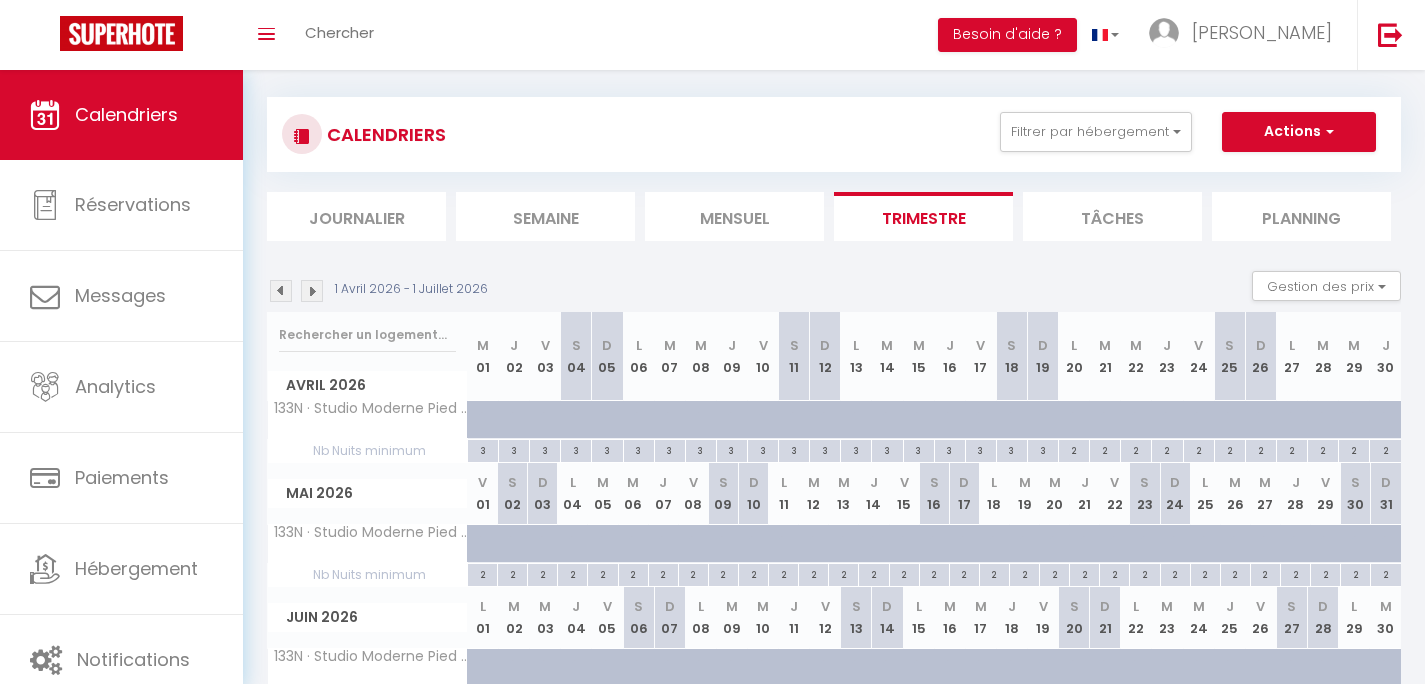 click at bounding box center [281, 291] 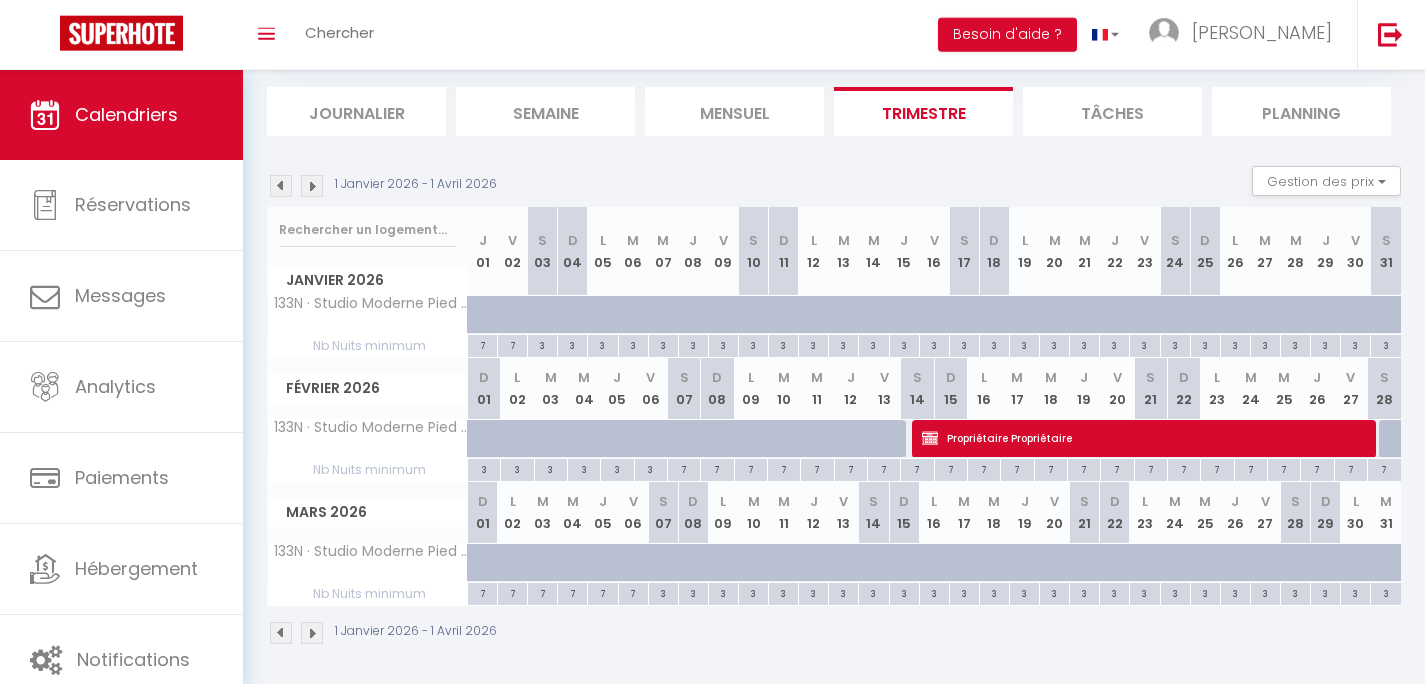 scroll, scrollTop: 125, scrollLeft: 0, axis: vertical 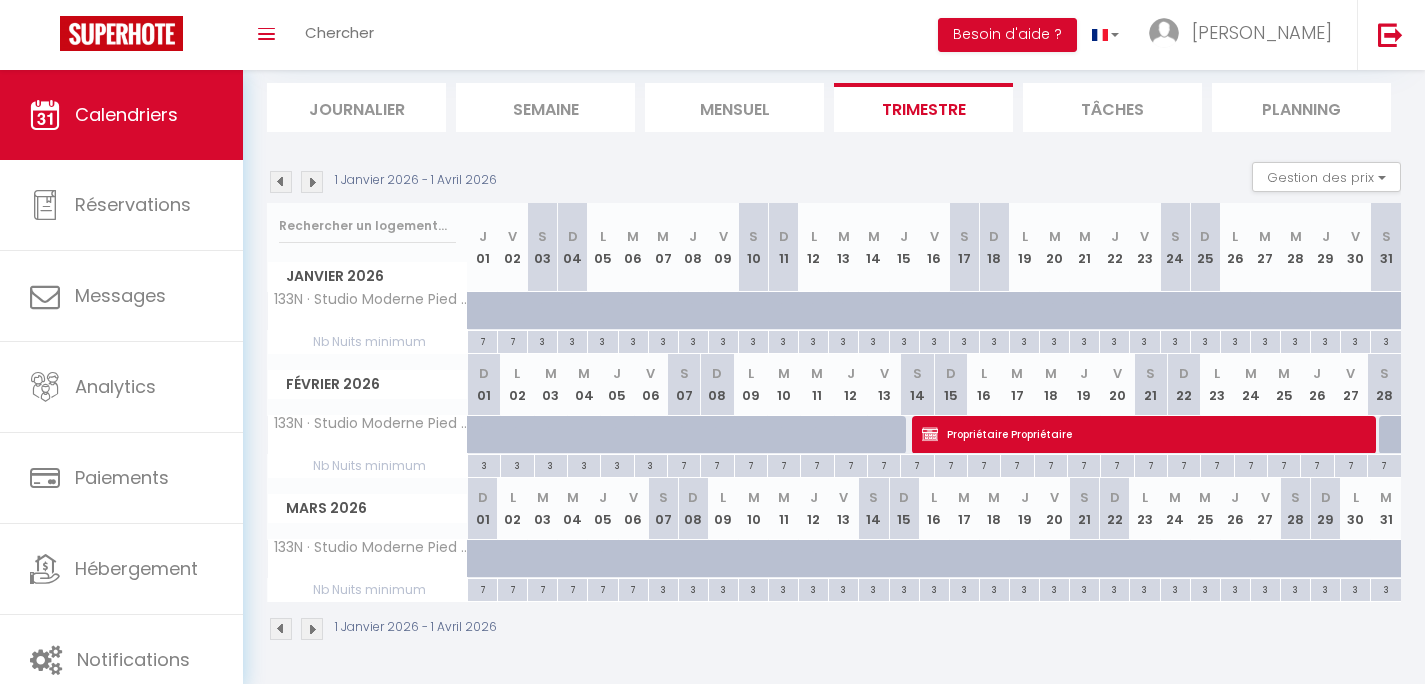 click at bounding box center [312, 182] 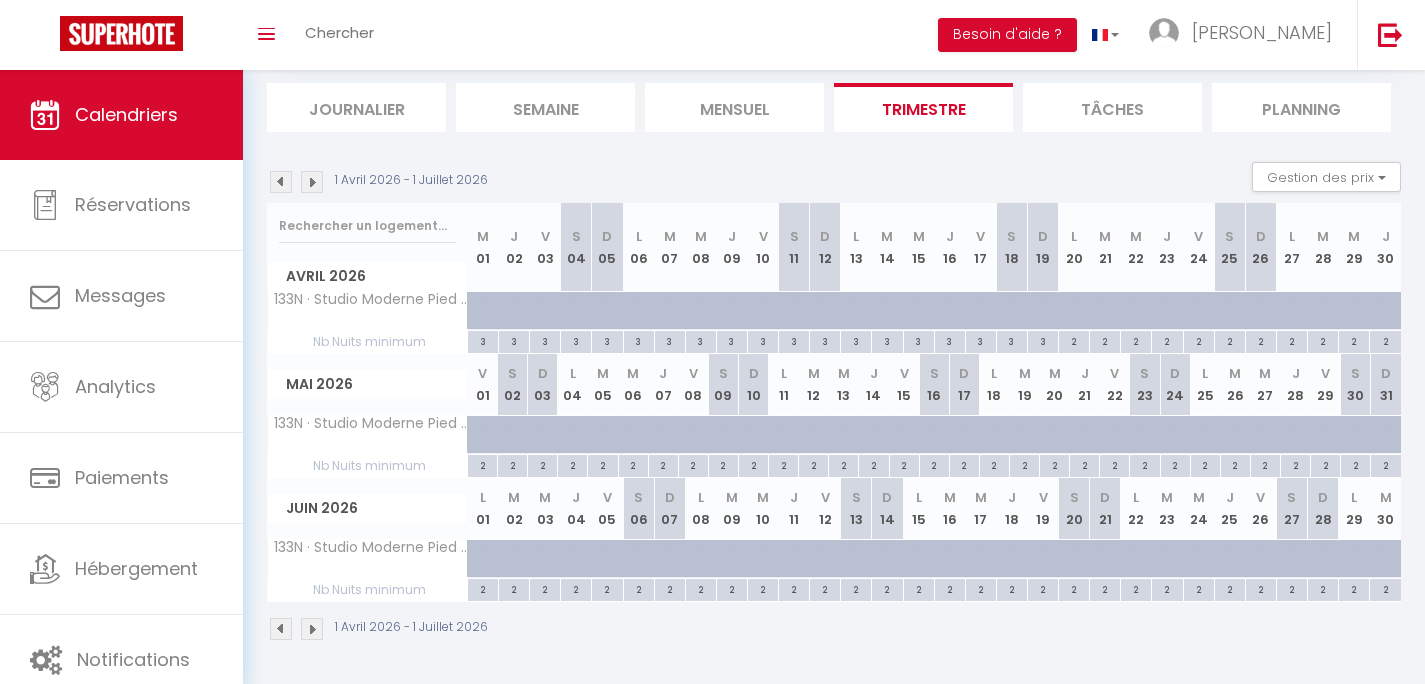 scroll, scrollTop: 70, scrollLeft: 0, axis: vertical 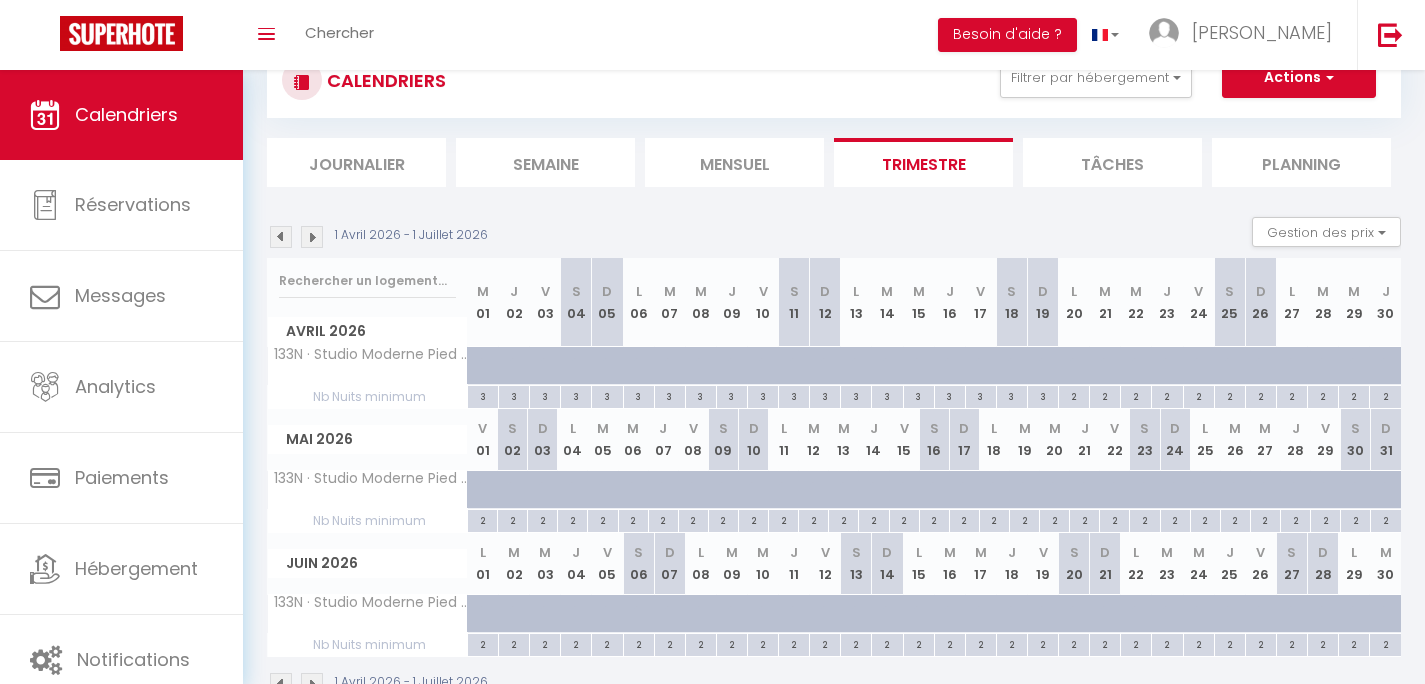 click at bounding box center [281, 237] 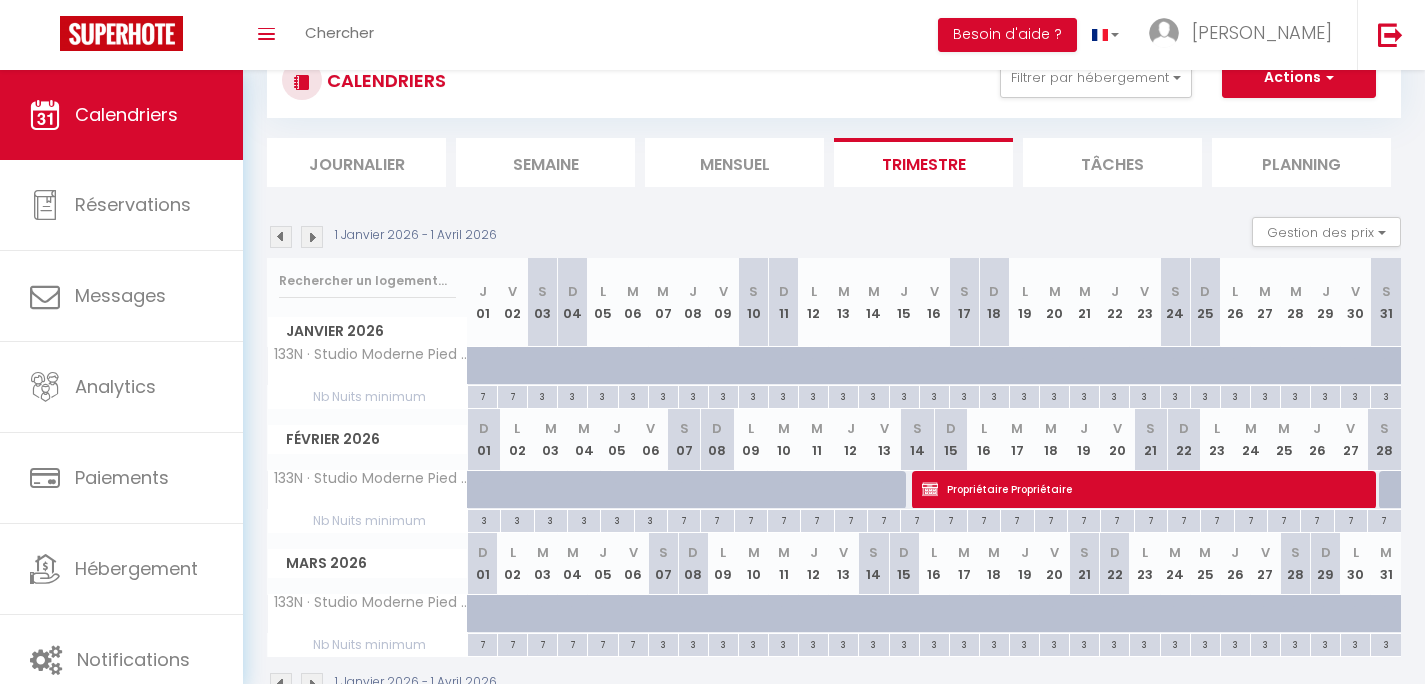 click at bounding box center (281, 237) 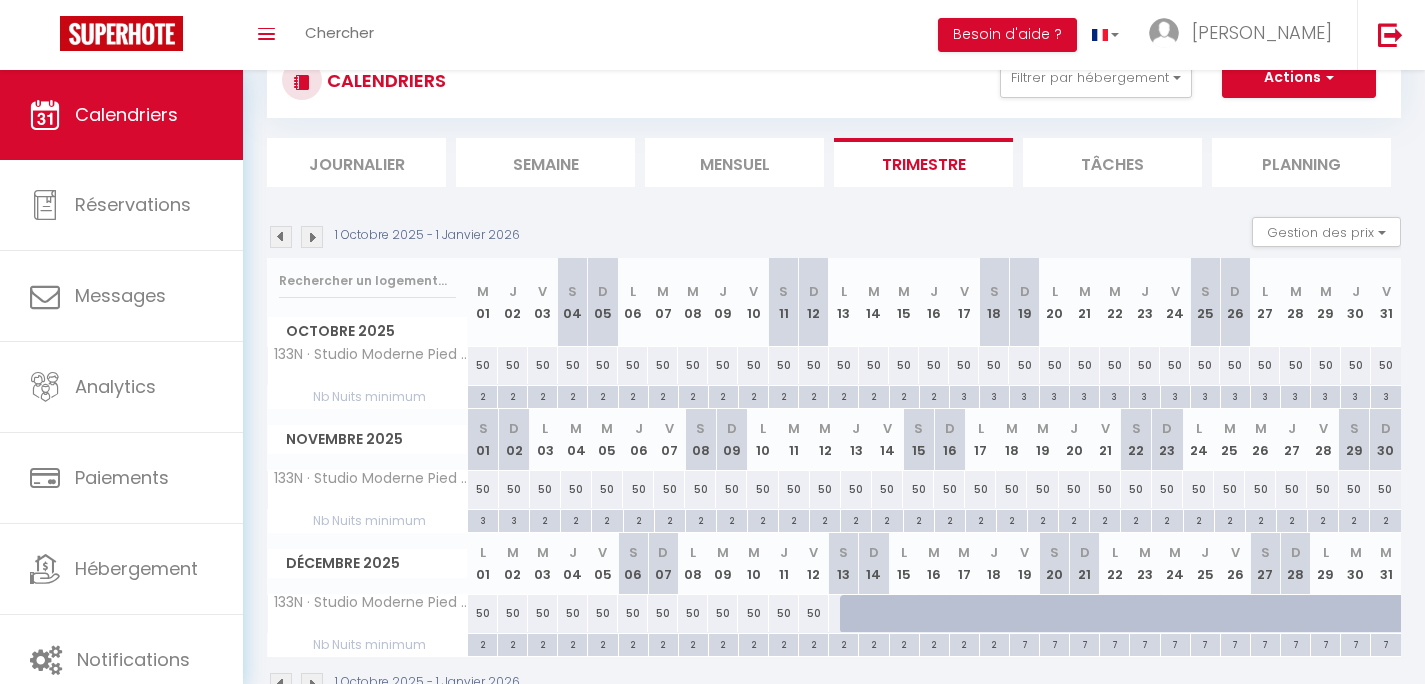 click at bounding box center [281, 237] 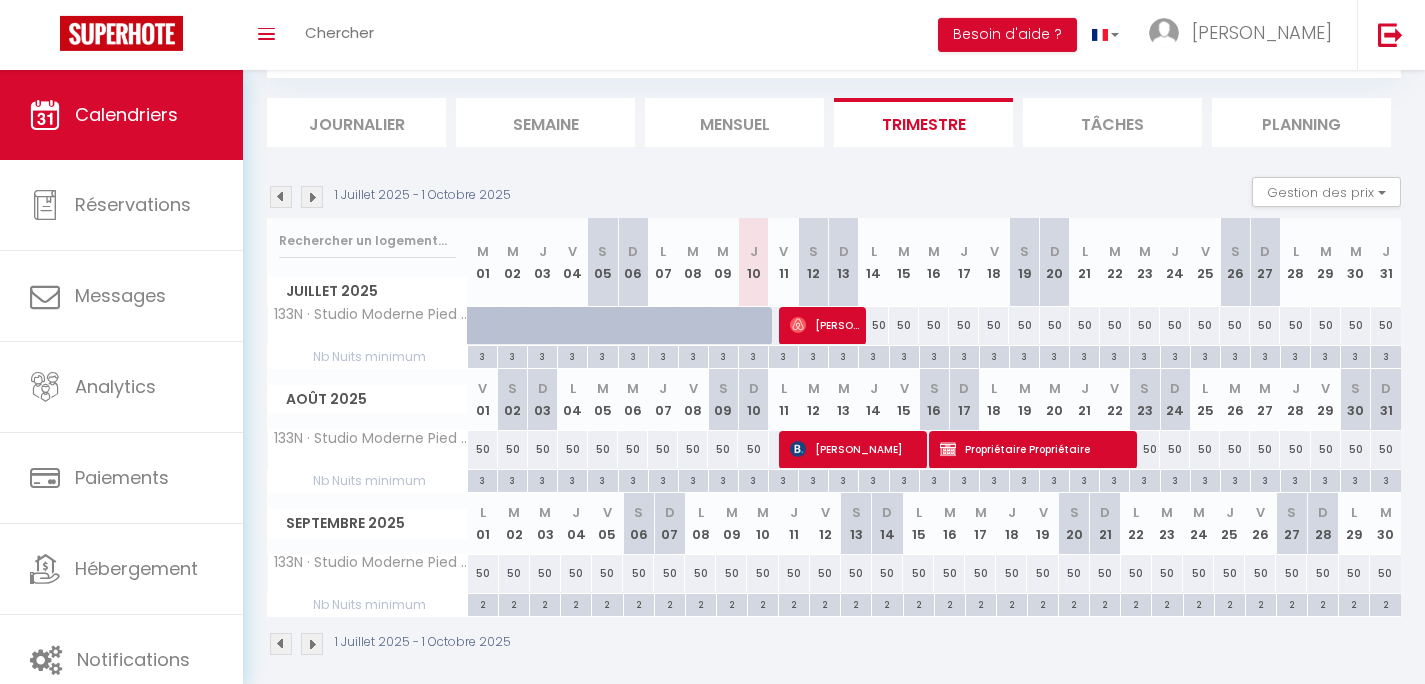 scroll, scrollTop: 125, scrollLeft: 0, axis: vertical 